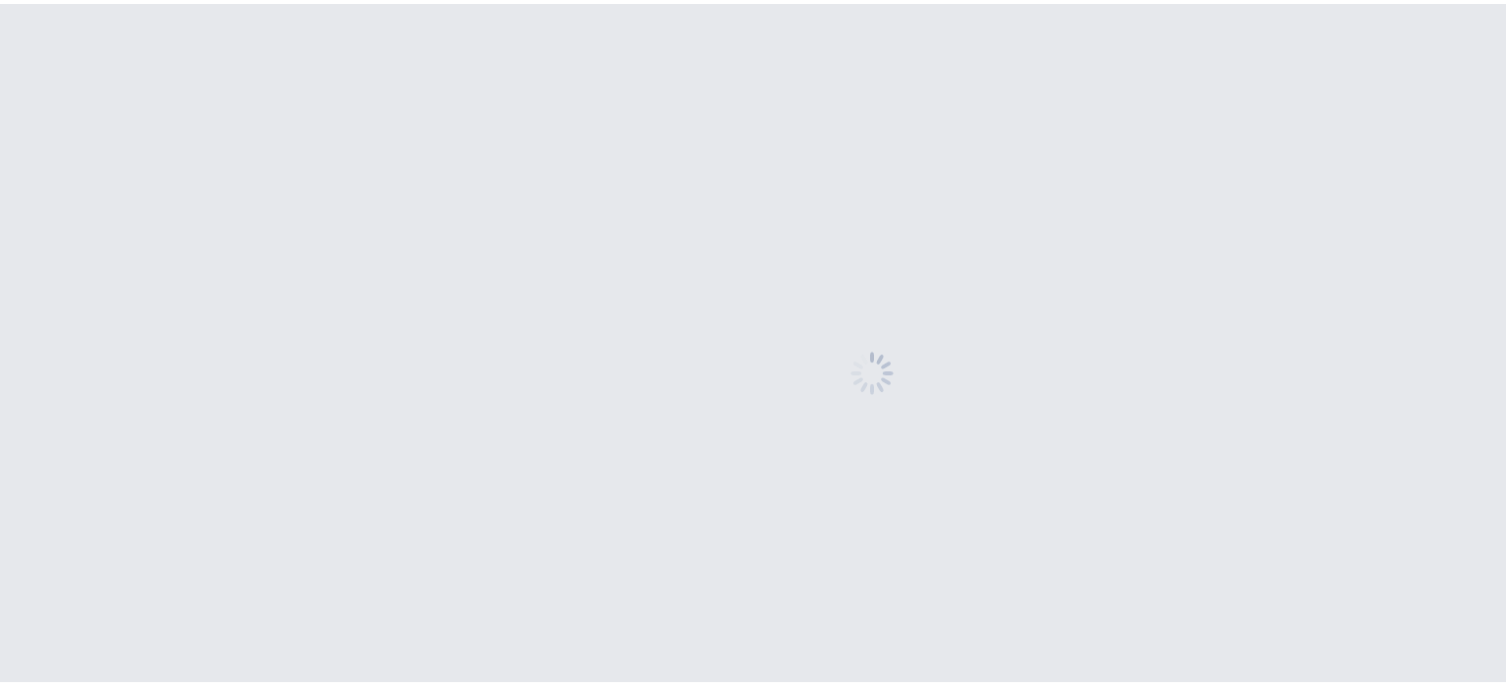 scroll, scrollTop: 0, scrollLeft: 0, axis: both 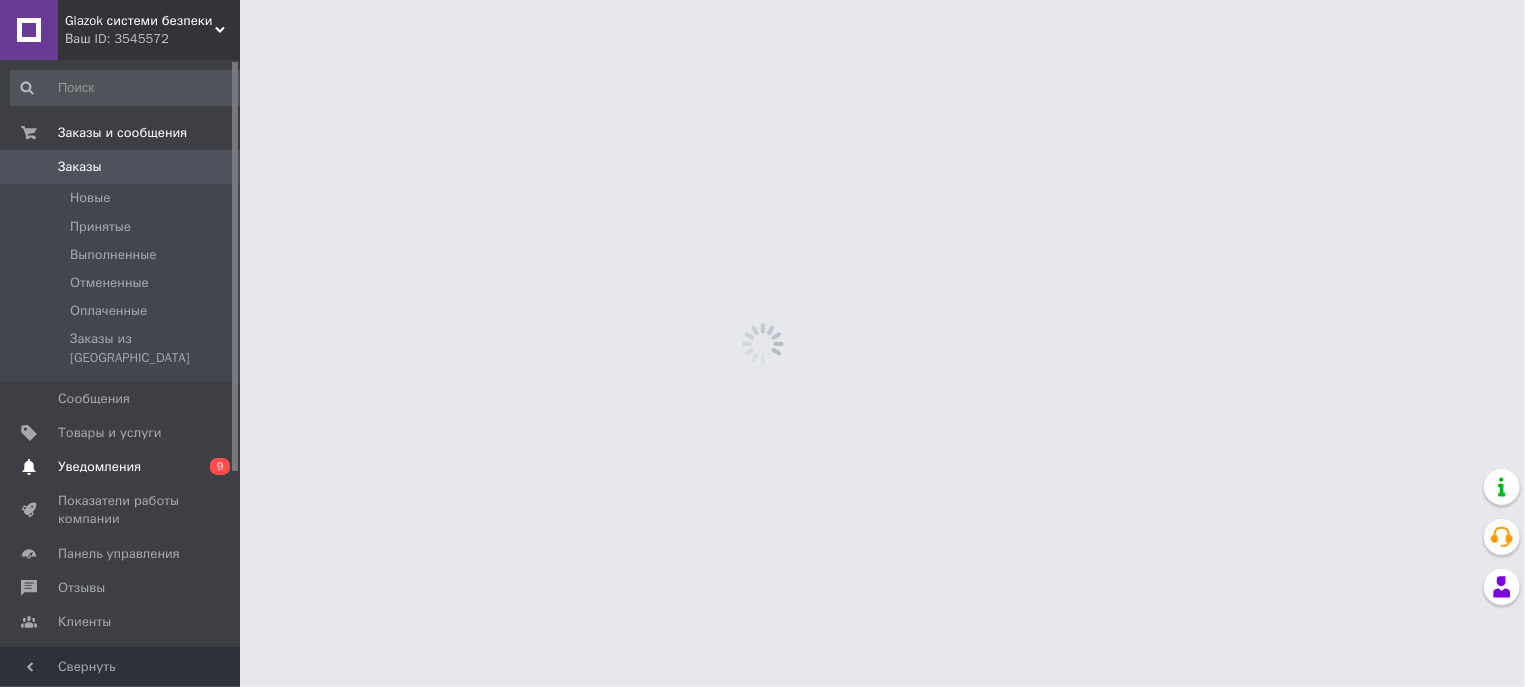 click on "Уведомления" at bounding box center (99, 467) 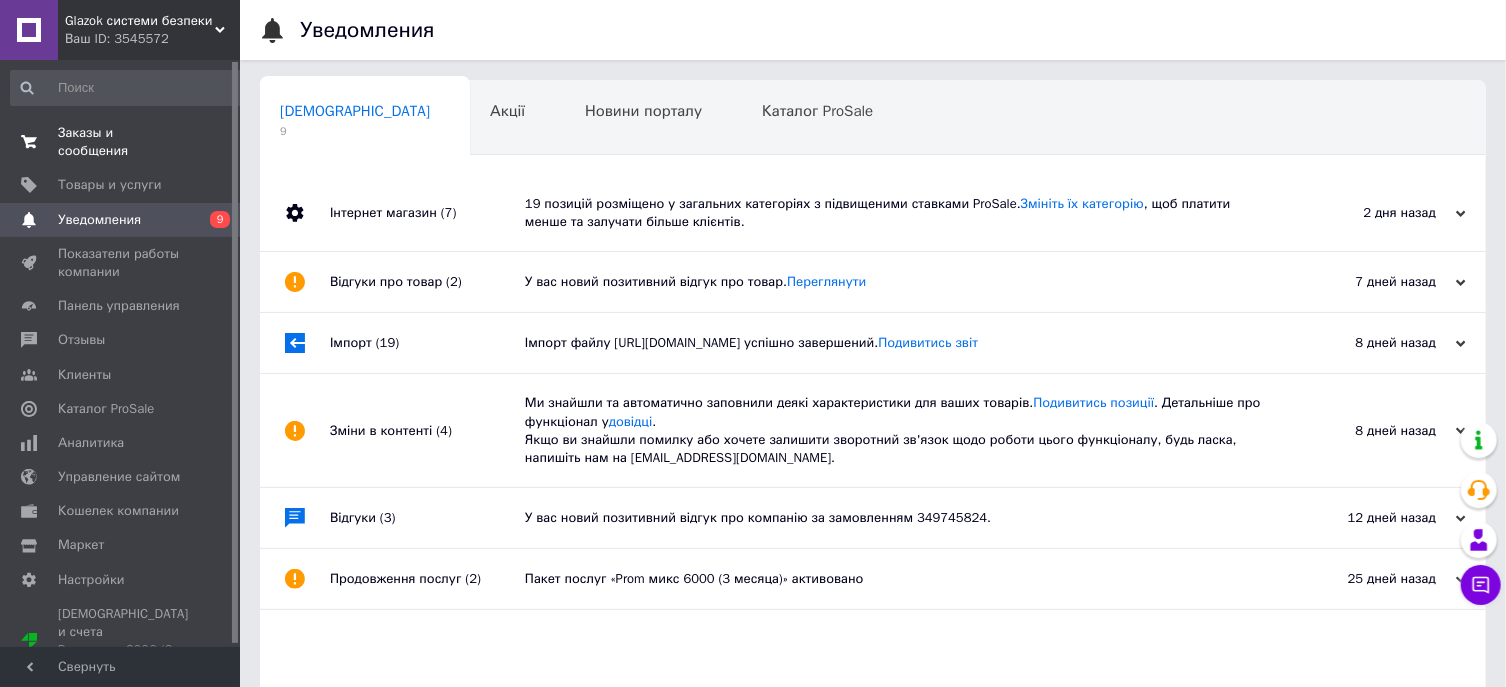 click on "Заказы и сообщения" at bounding box center (121, 142) 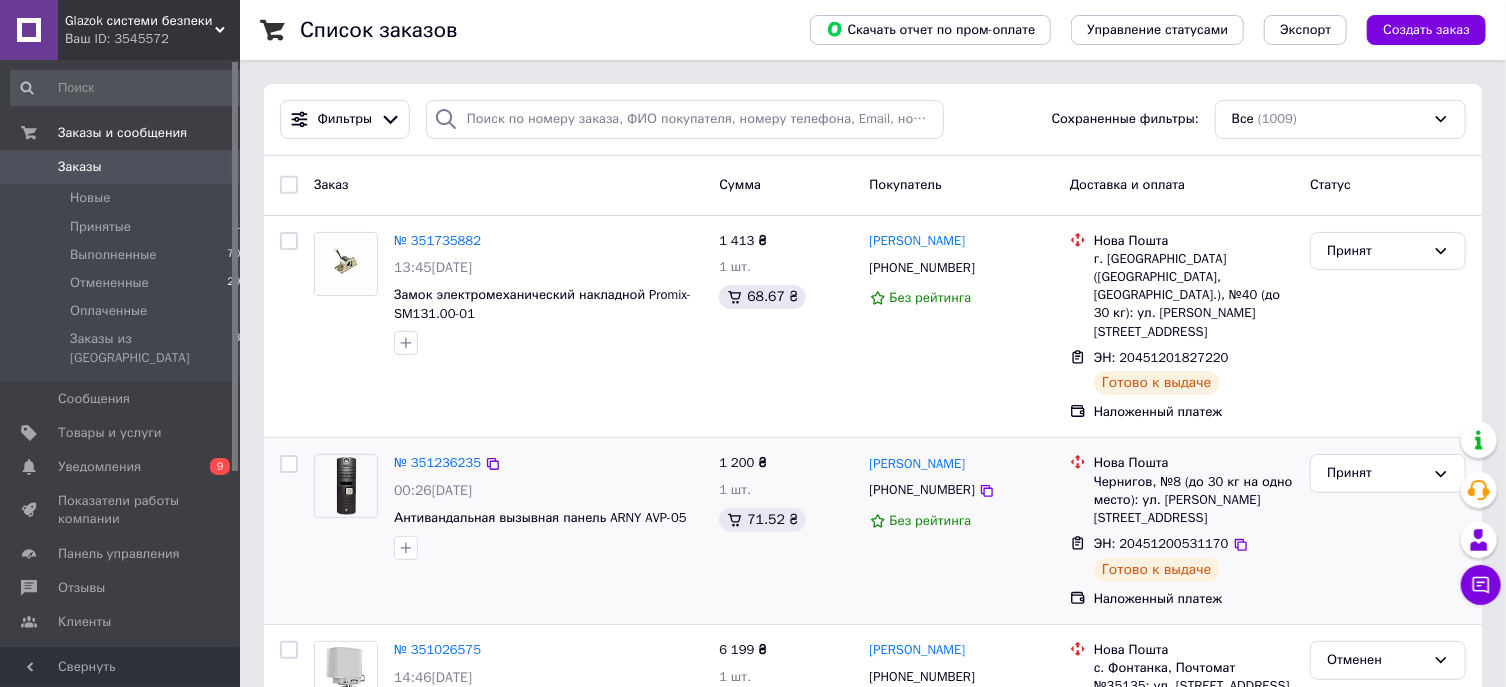 scroll, scrollTop: 107, scrollLeft: 0, axis: vertical 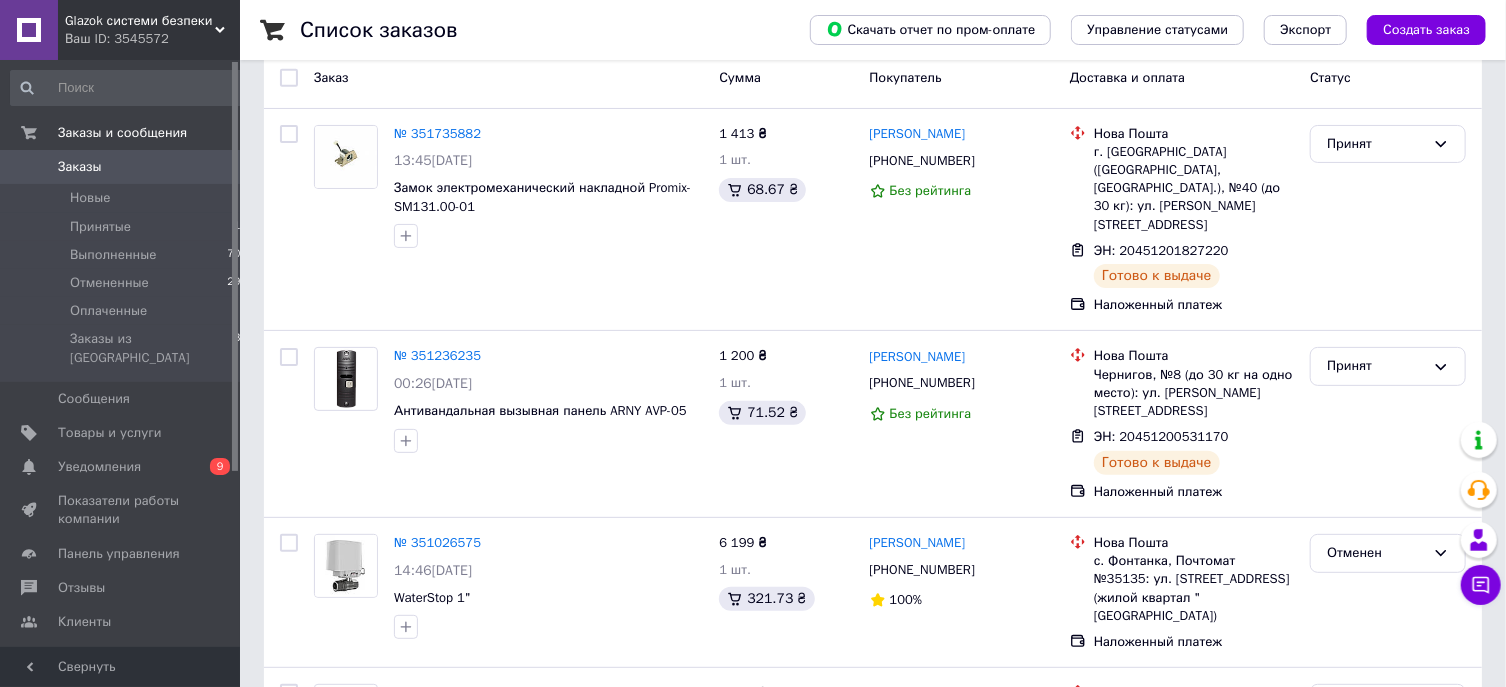 click on "Glazok системи безпеки" at bounding box center [140, 21] 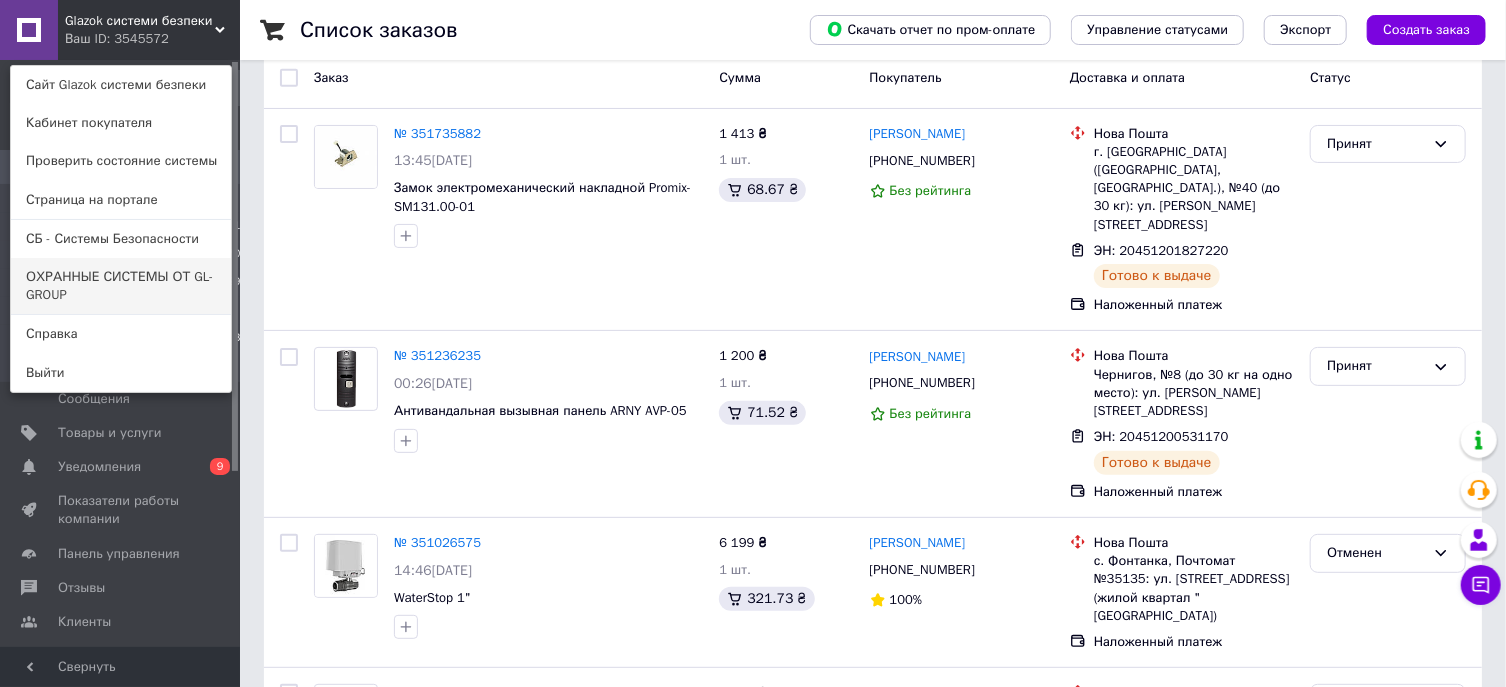 click on "ОХРАННЫЕ СИСТЕМЫ ОТ GL-GROUP" at bounding box center [121, 286] 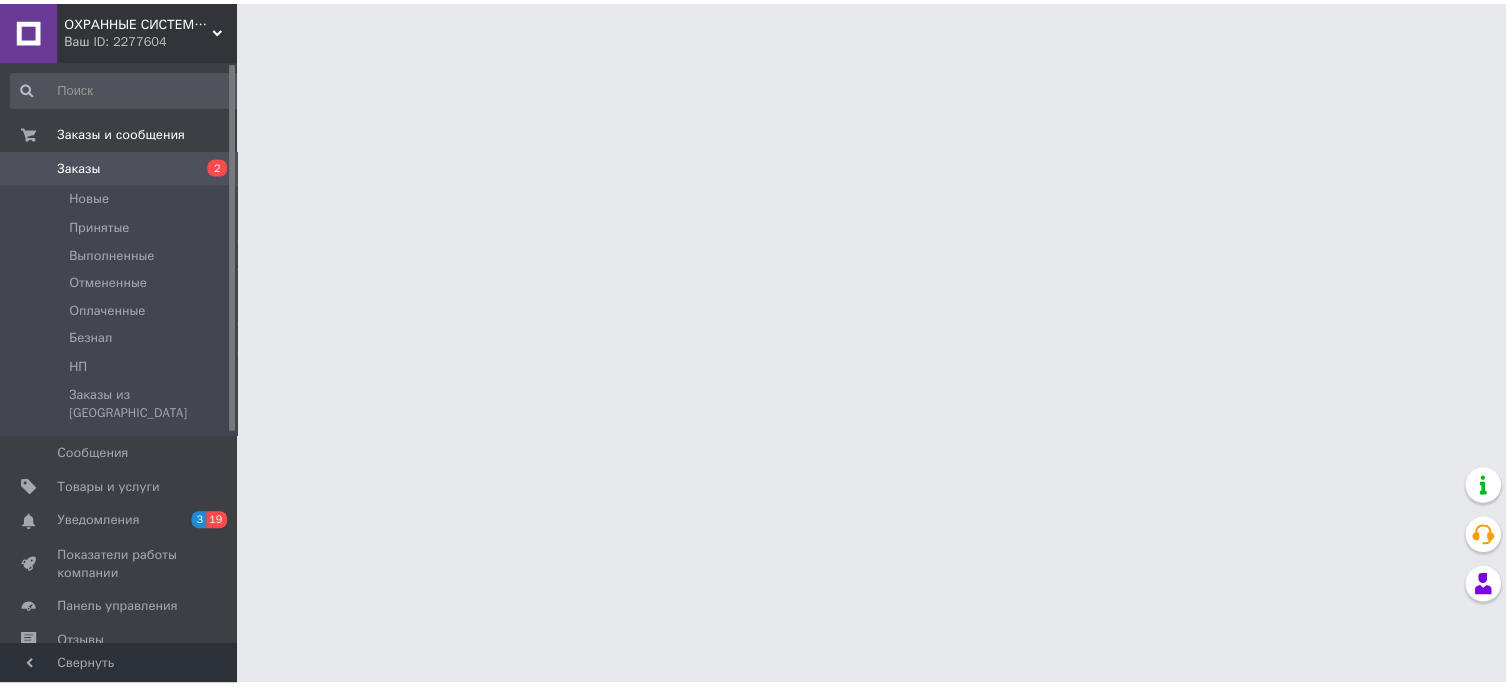 scroll, scrollTop: 0, scrollLeft: 0, axis: both 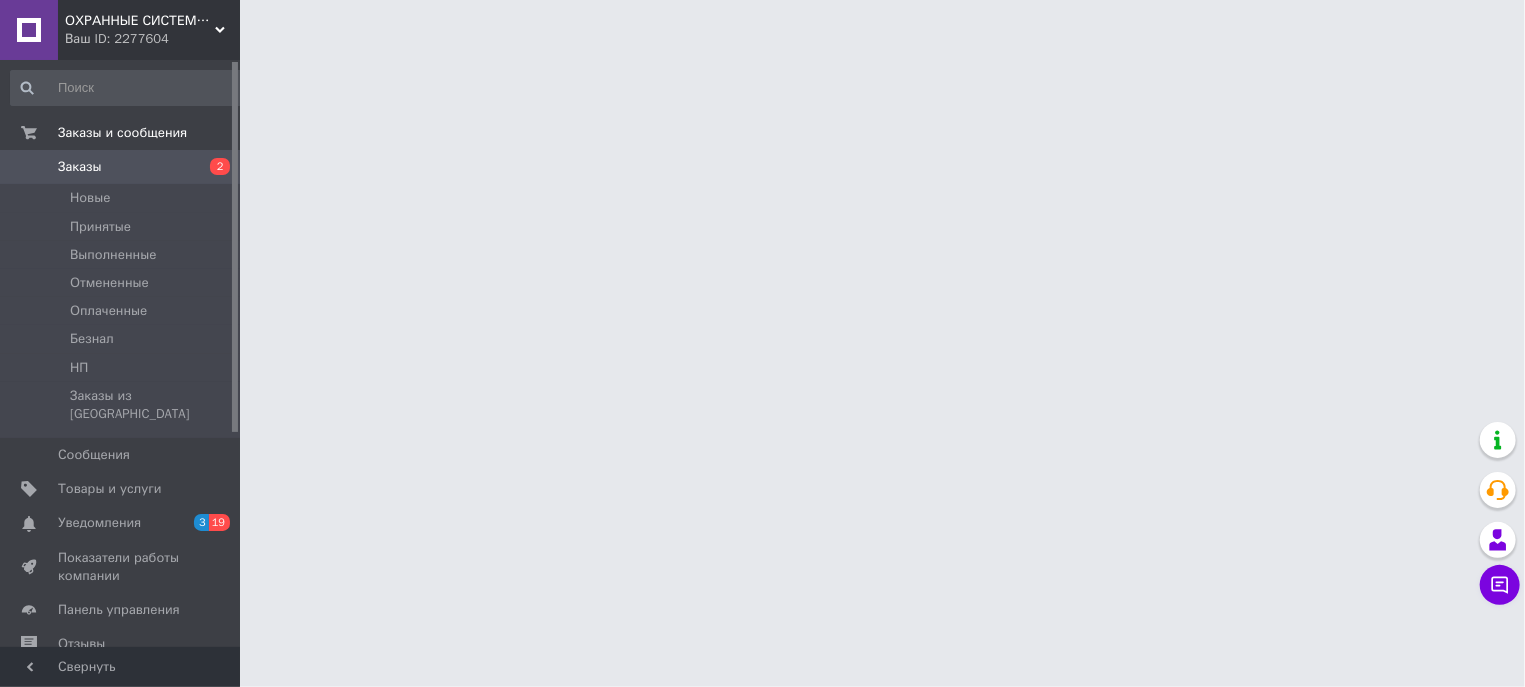 click on "Заказы" at bounding box center (121, 167) 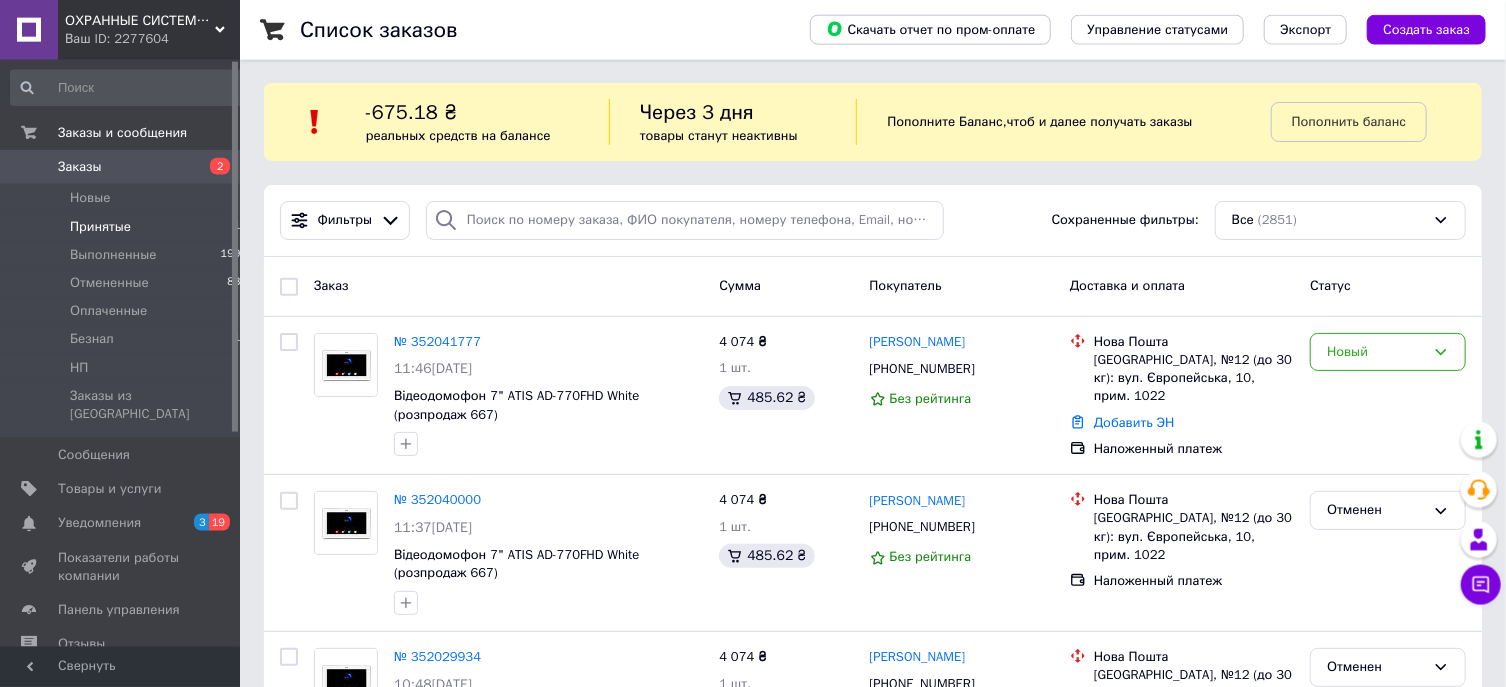 scroll, scrollTop: 0, scrollLeft: 0, axis: both 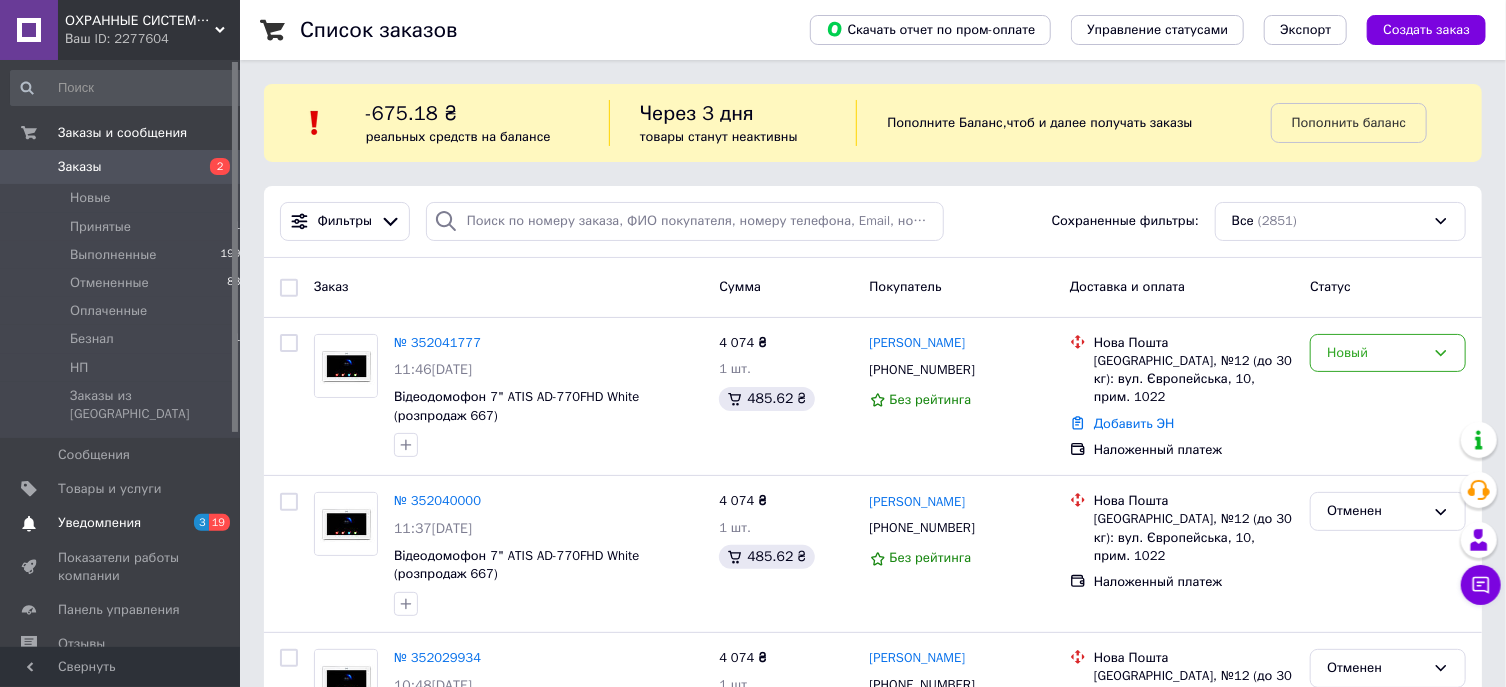 click on "Уведомления" at bounding box center [121, 523] 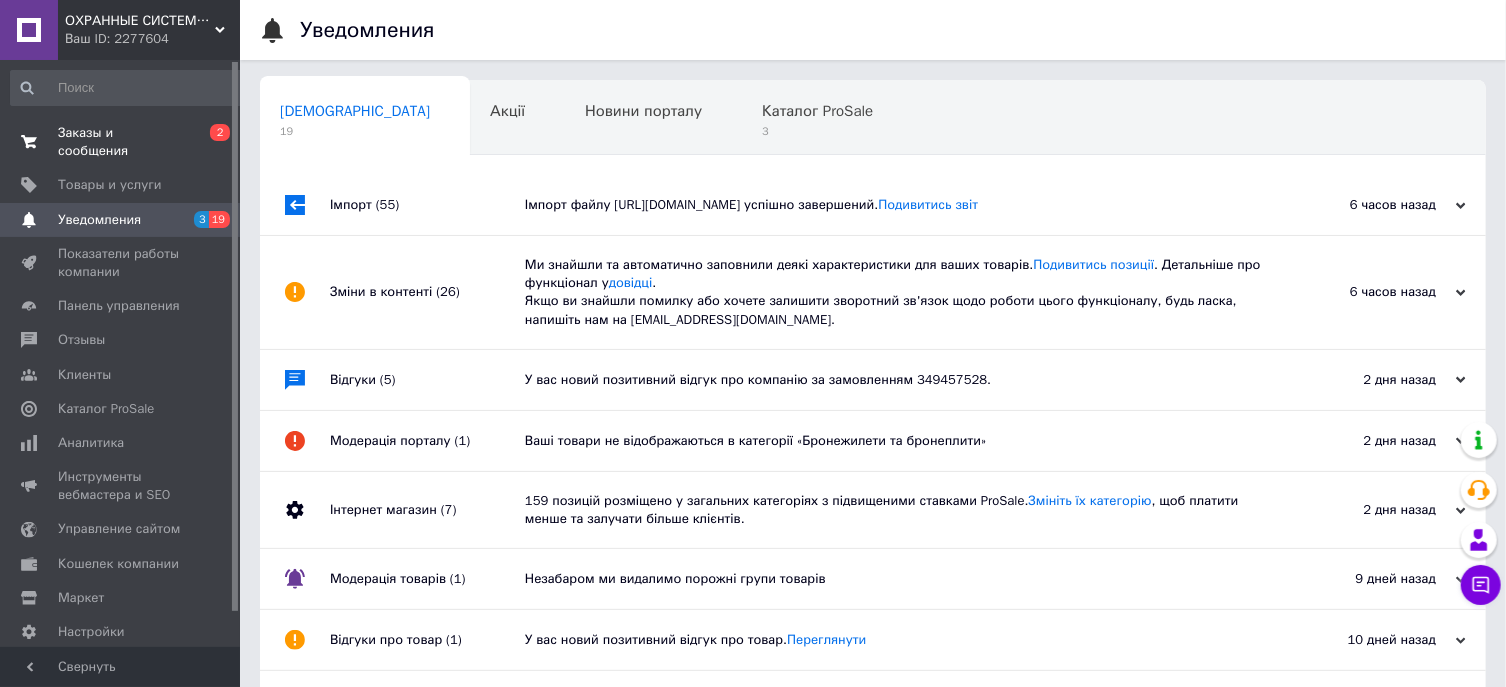 click on "0 2" at bounding box center [212, 142] 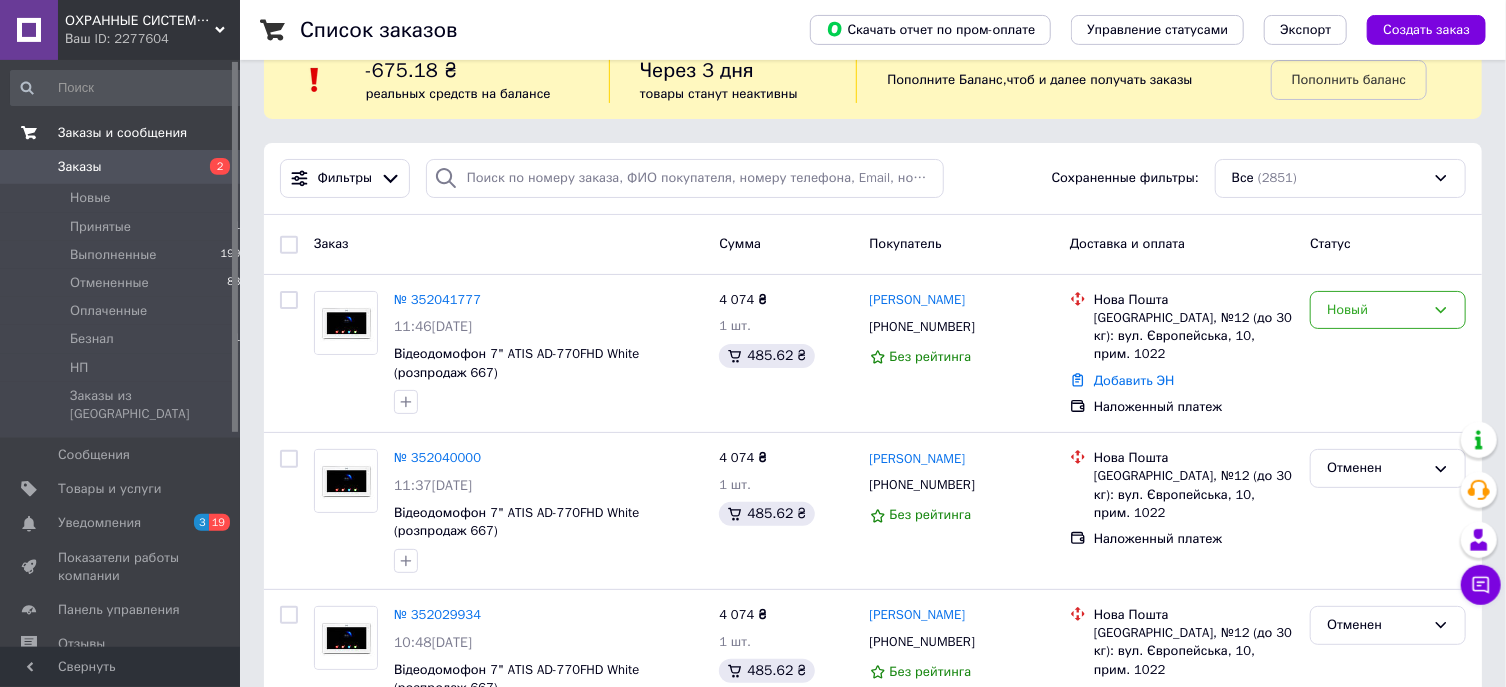 scroll, scrollTop: 107, scrollLeft: 0, axis: vertical 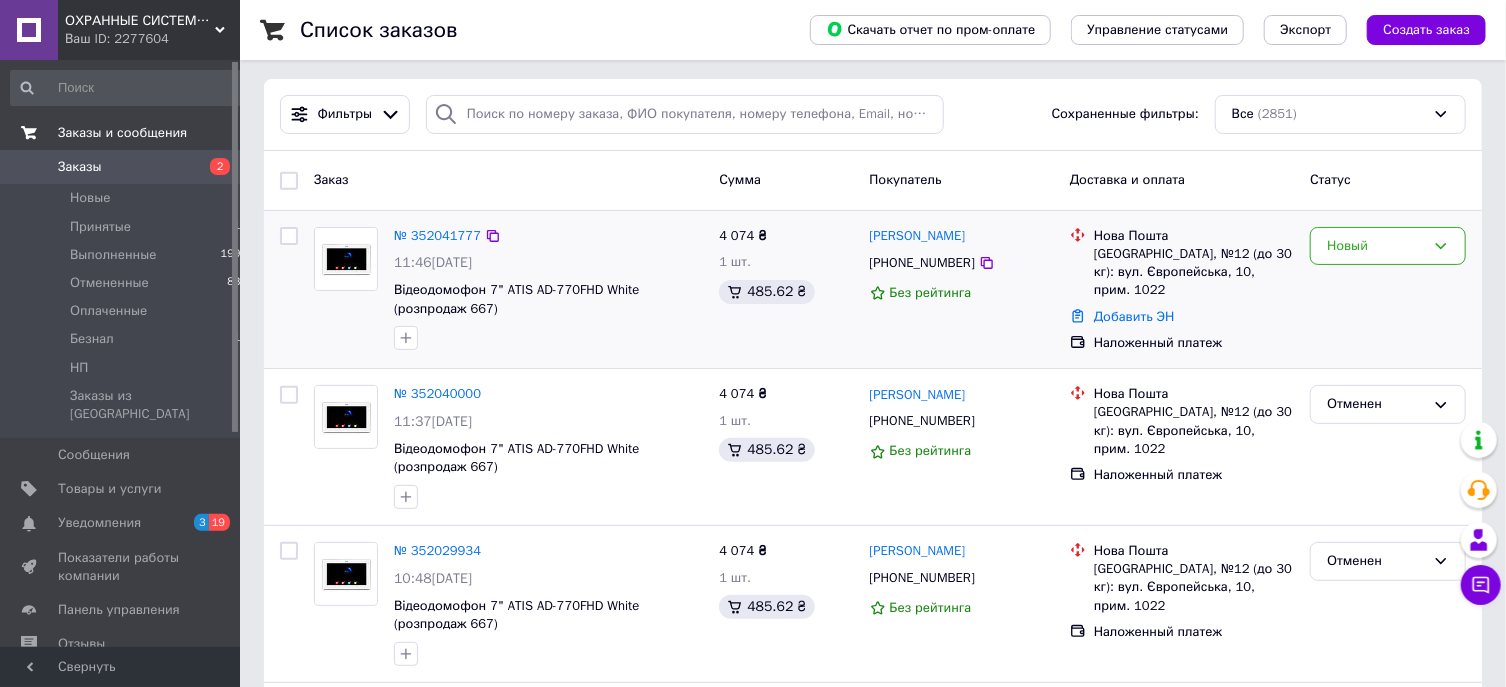 click on "№ 352041777 11:46[DATE] Відеодомофон 7" ATIS AD-770FHD White (розпродаж 667) 4 074 ₴ 1 шт. 485.62 ₴ [PERSON_NAME] [PHONE_NUMBER] Без рейтинга [GEOGRAPHIC_DATA], №12 (до 30 кг): вул. Європейська, 10, прим. 1022 Добавить ЭН Наложенный платеж Новый" at bounding box center [873, 290] 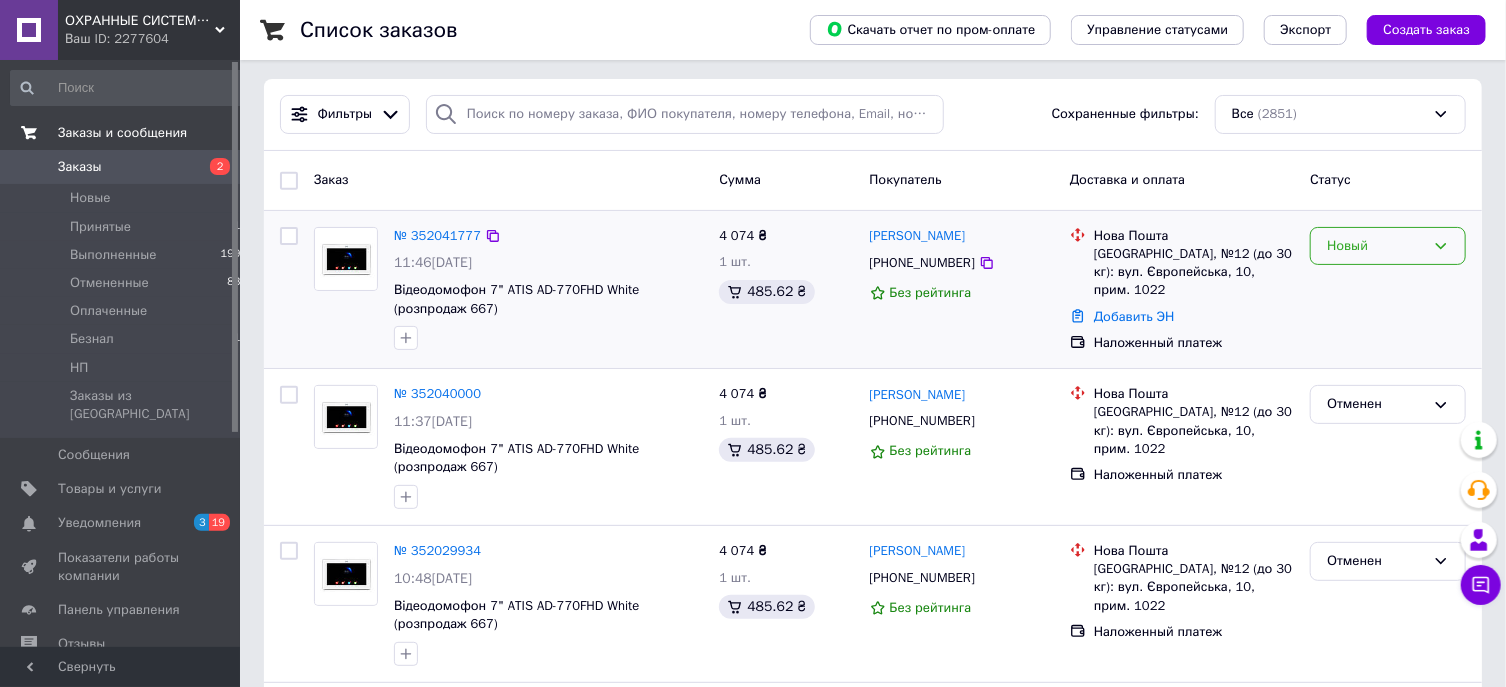 click on "Новый" at bounding box center [1376, 246] 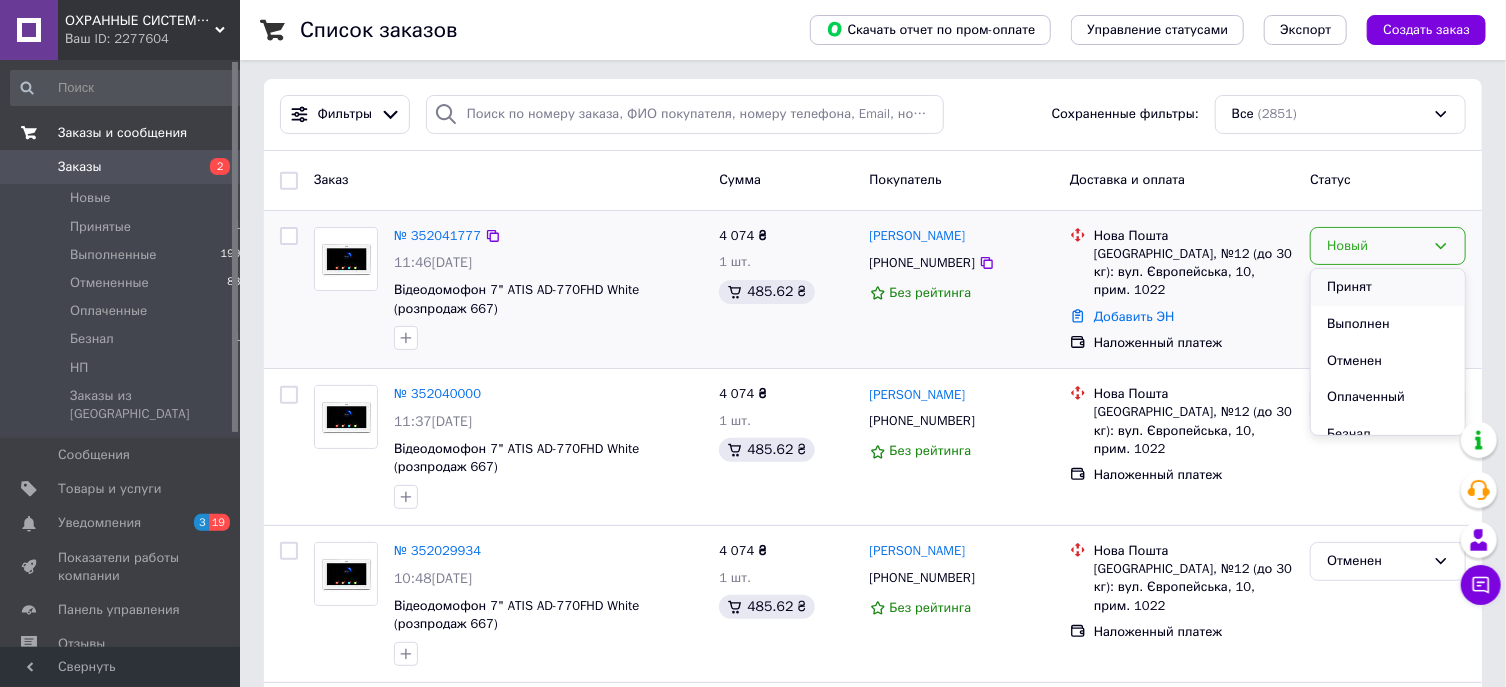 click on "Принят" at bounding box center (1388, 287) 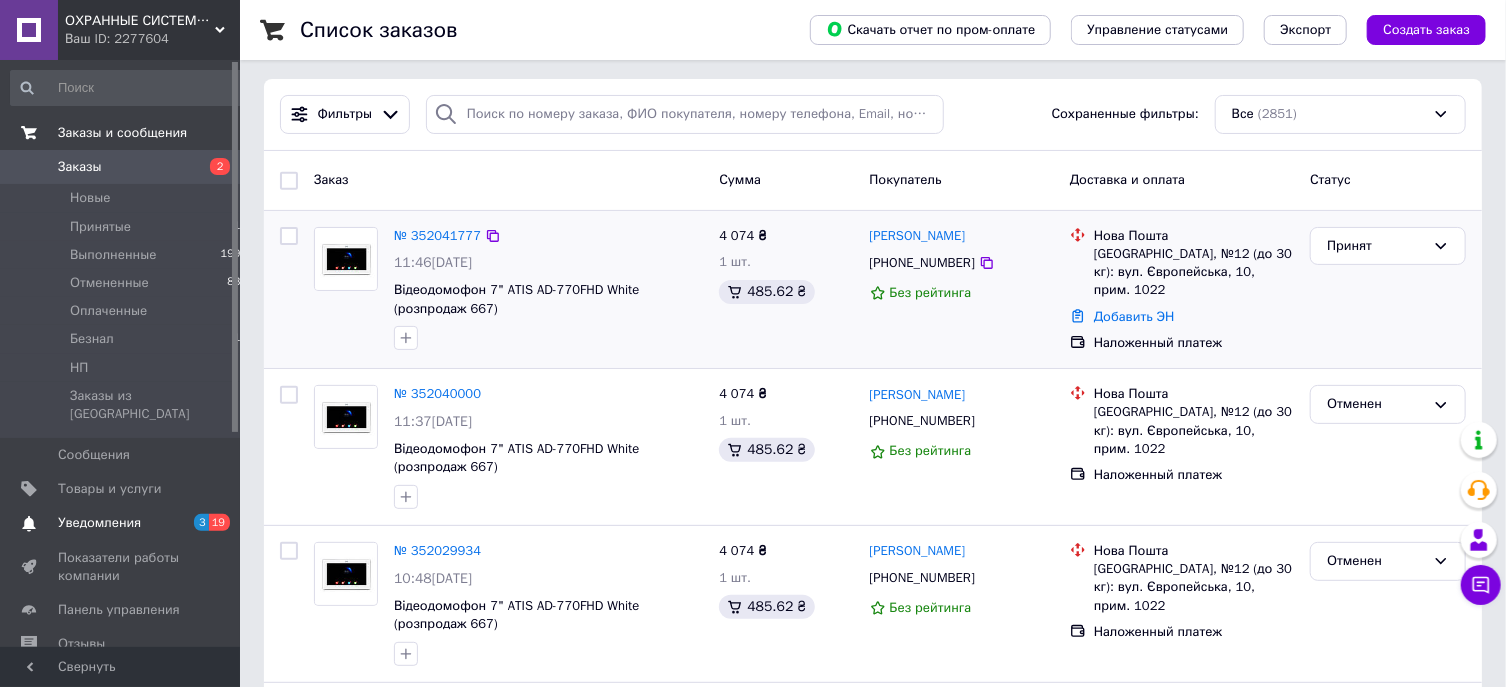 click on "Уведомления" at bounding box center (121, 523) 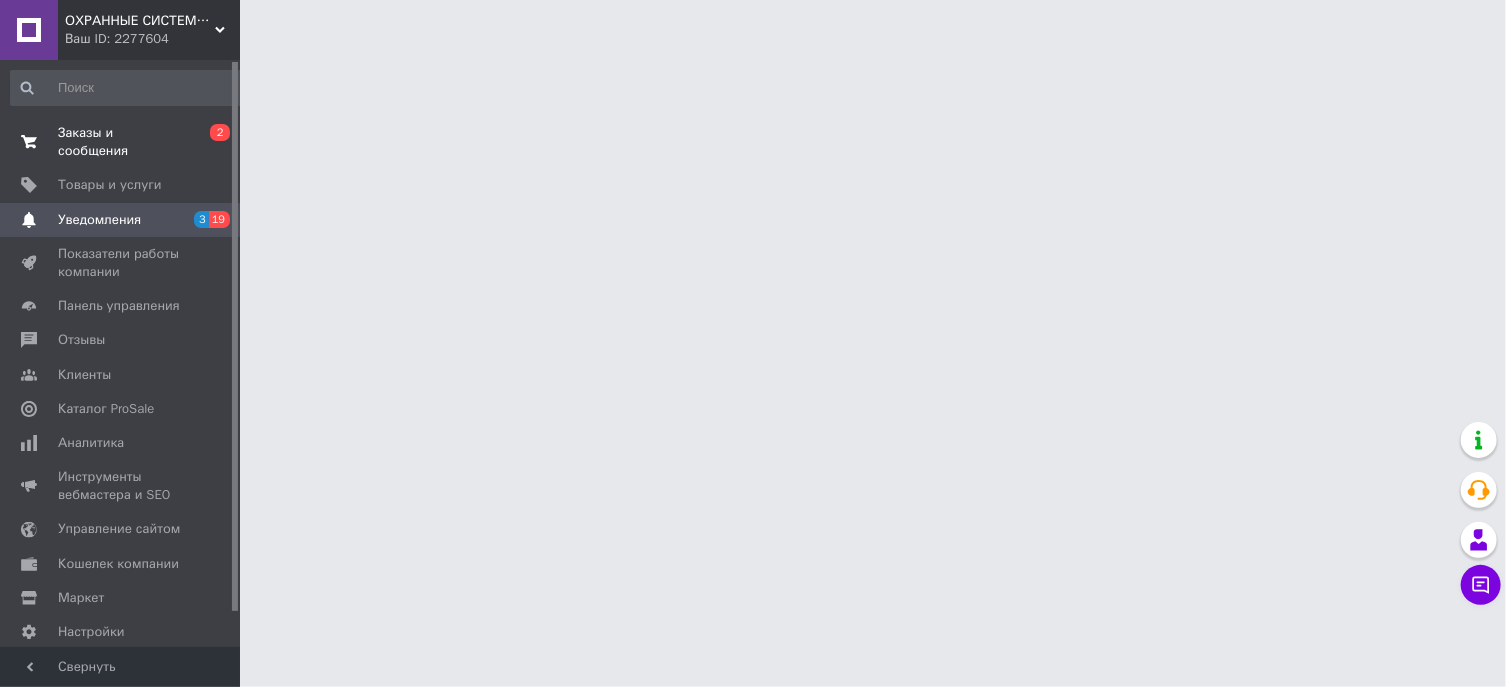 scroll, scrollTop: 0, scrollLeft: 0, axis: both 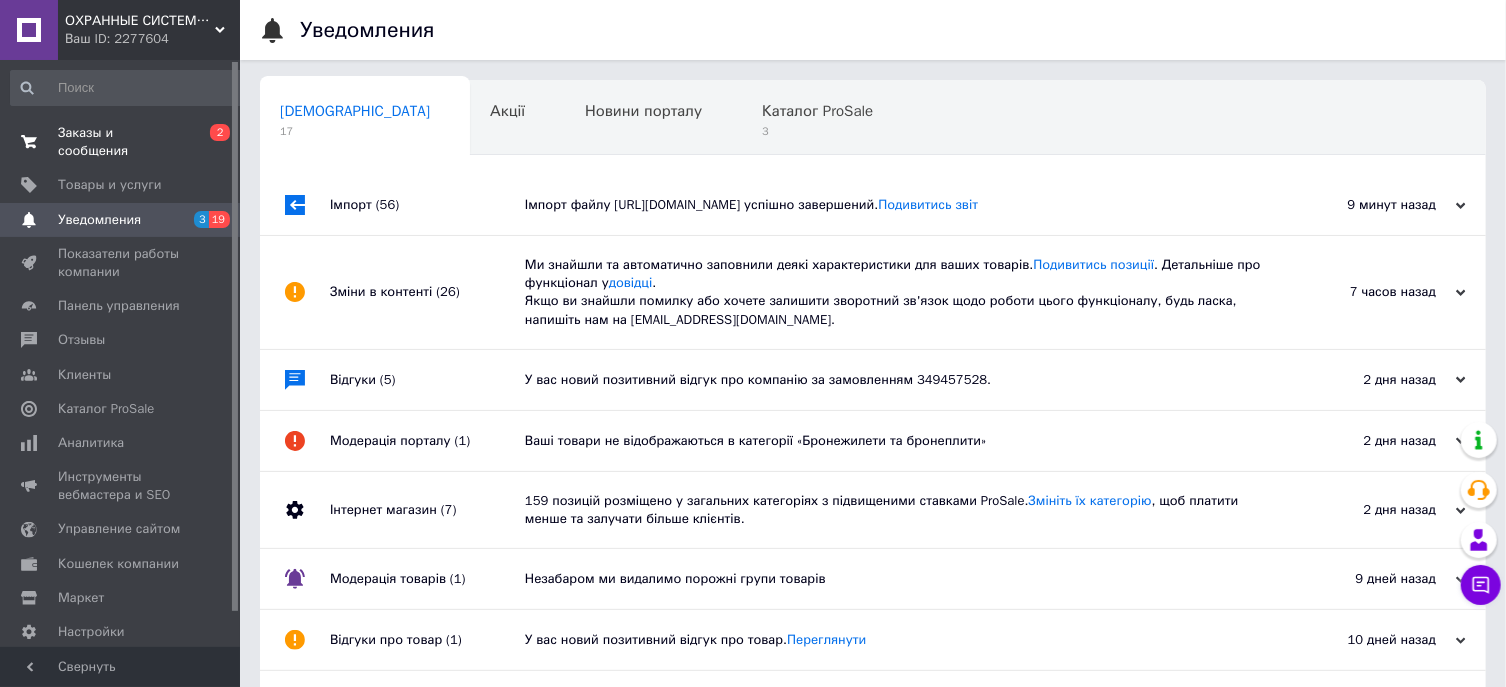 click on "Заказы и сообщения" at bounding box center (121, 142) 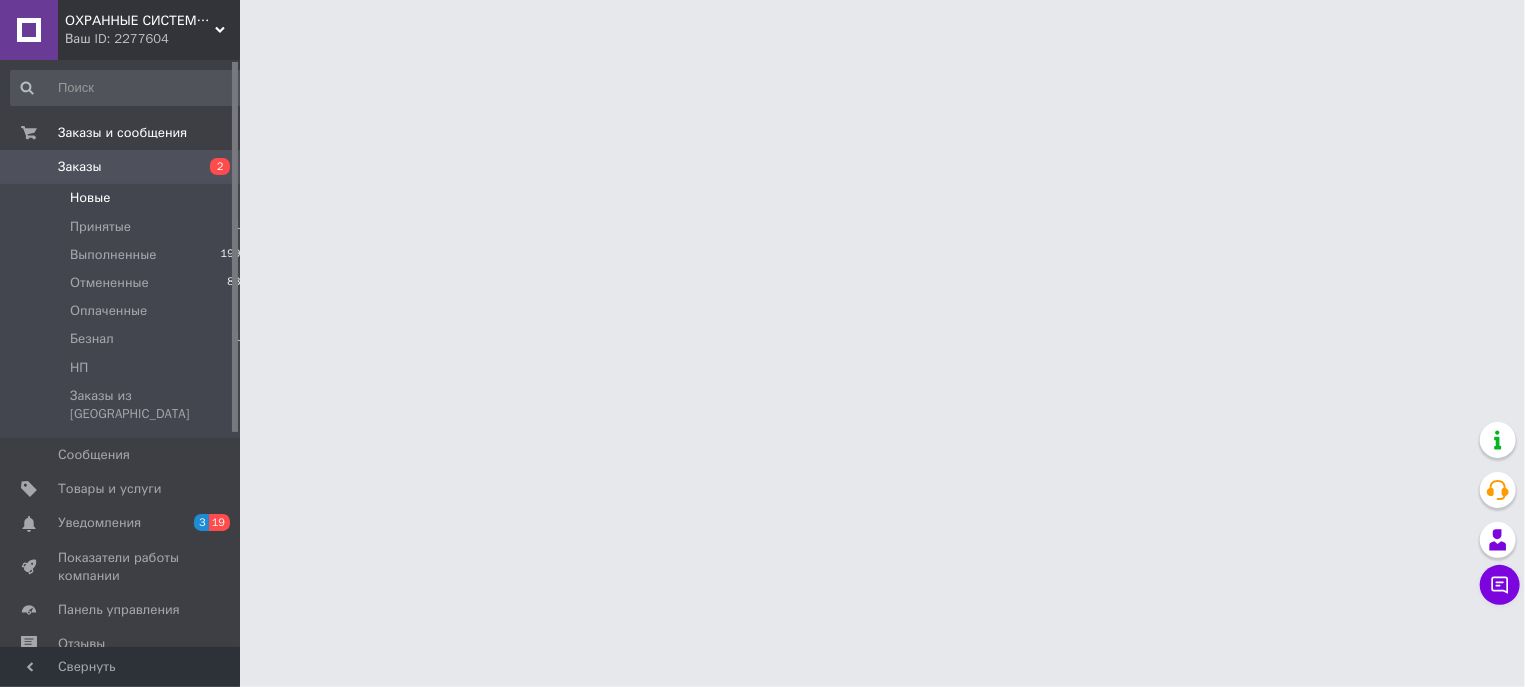 click on "Новые 1" at bounding box center (129, 198) 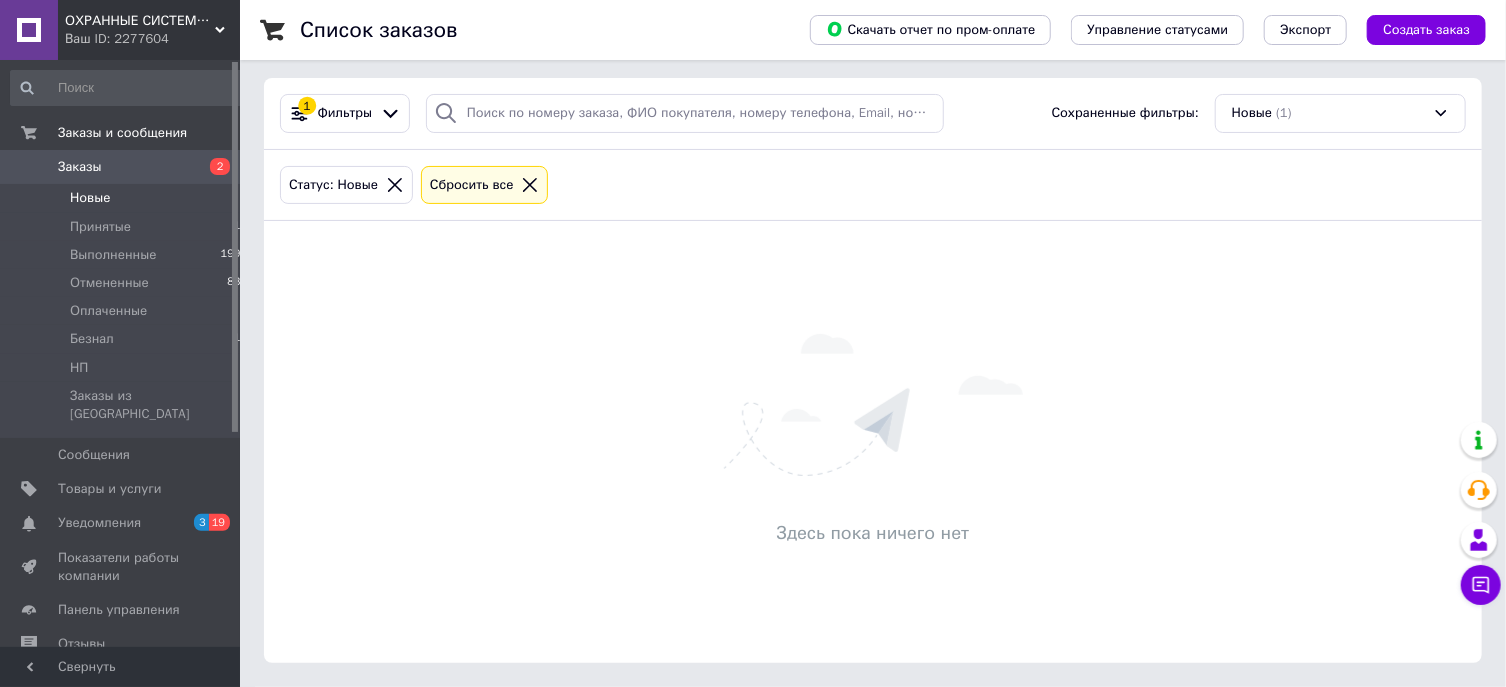 scroll, scrollTop: 0, scrollLeft: 0, axis: both 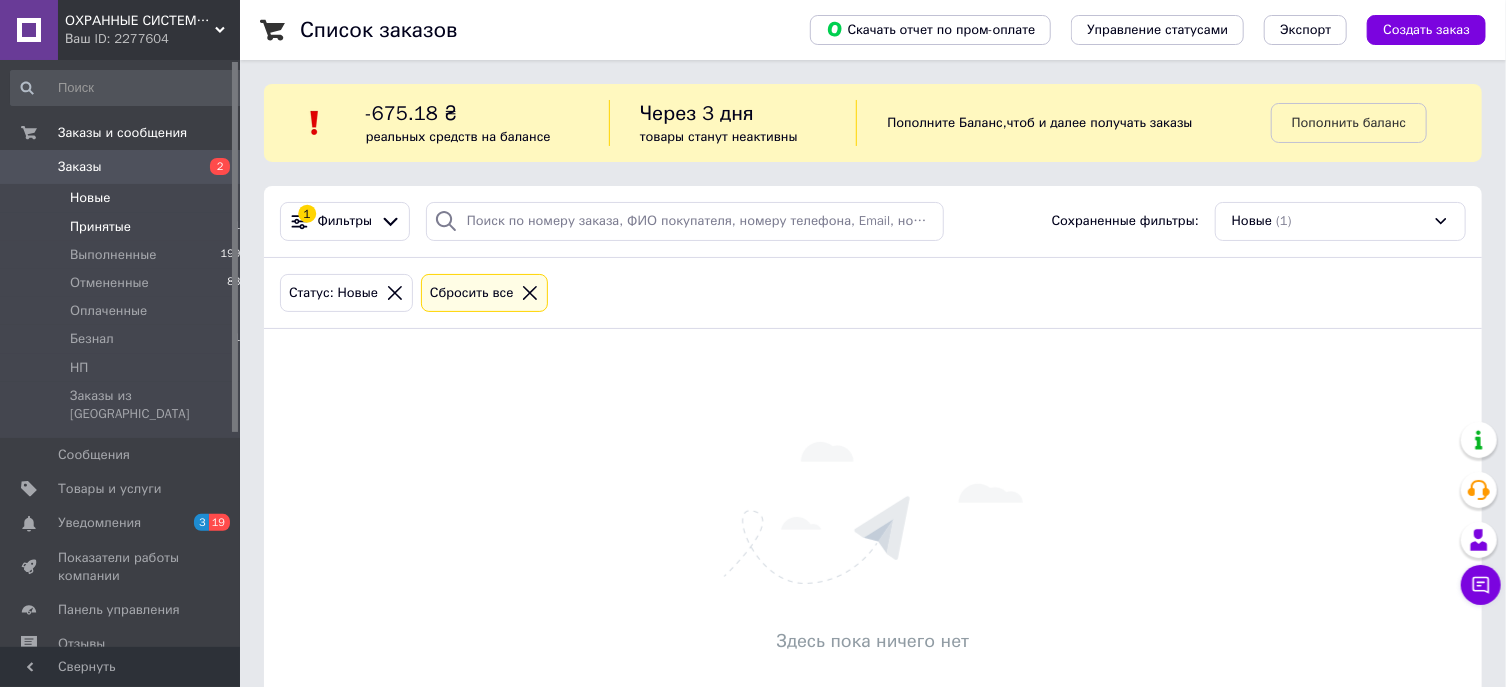 click on "Принятые 15" at bounding box center (129, 227) 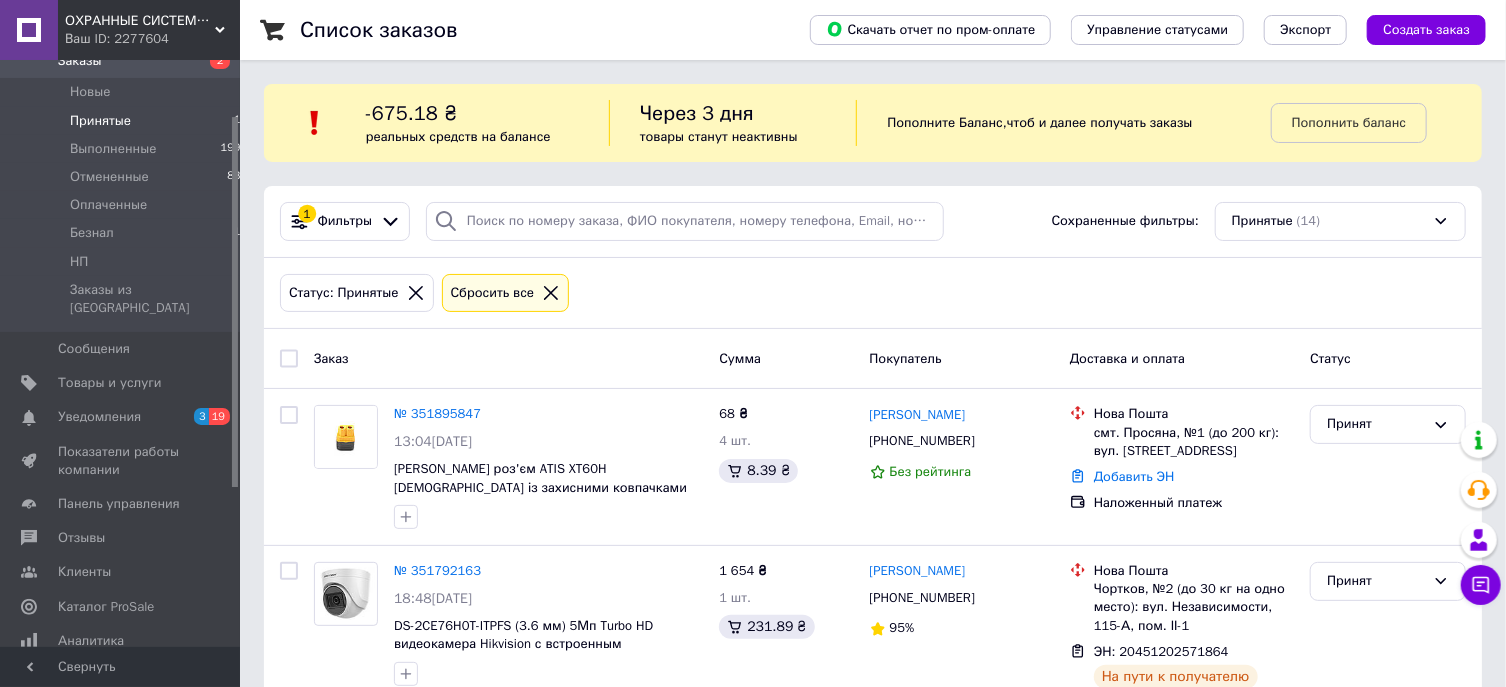 scroll, scrollTop: 107, scrollLeft: 0, axis: vertical 